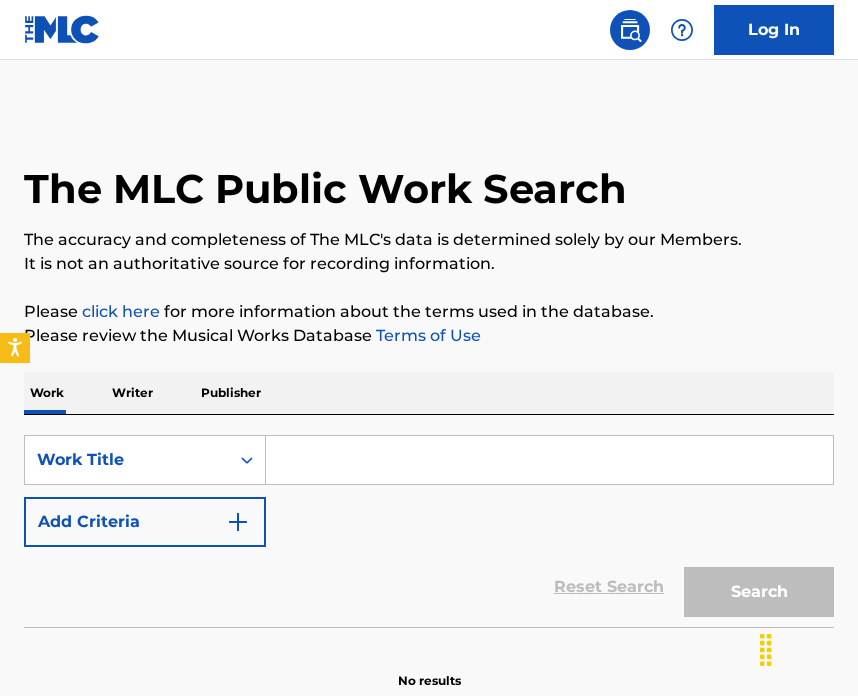 scroll, scrollTop: 0, scrollLeft: 0, axis: both 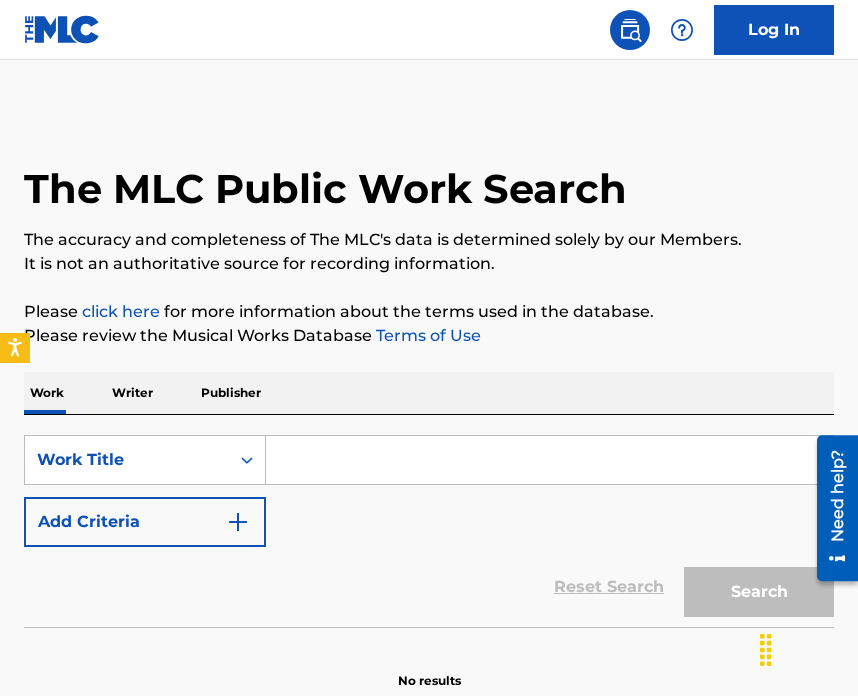 click at bounding box center [238, 522] 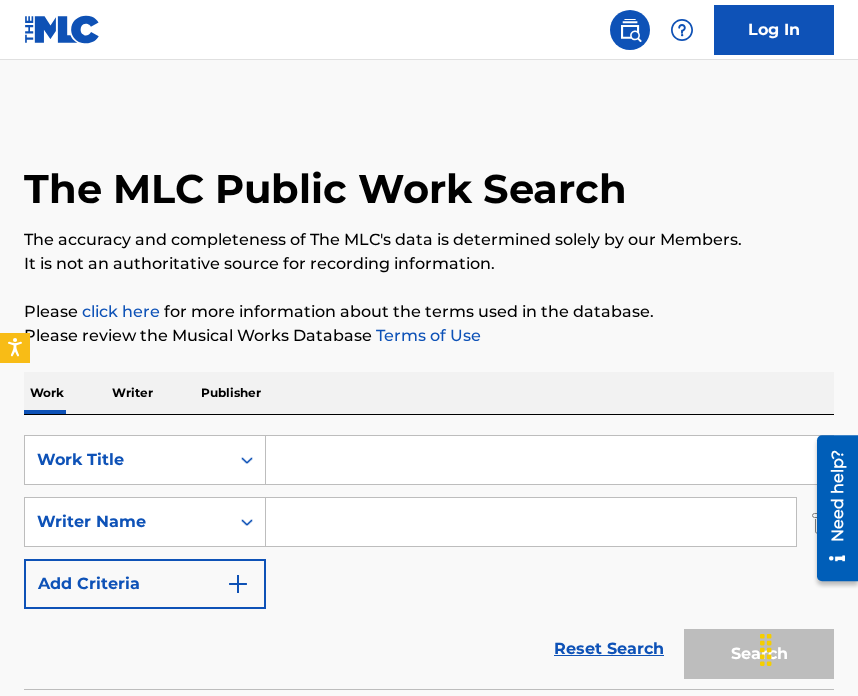 click at bounding box center [531, 522] 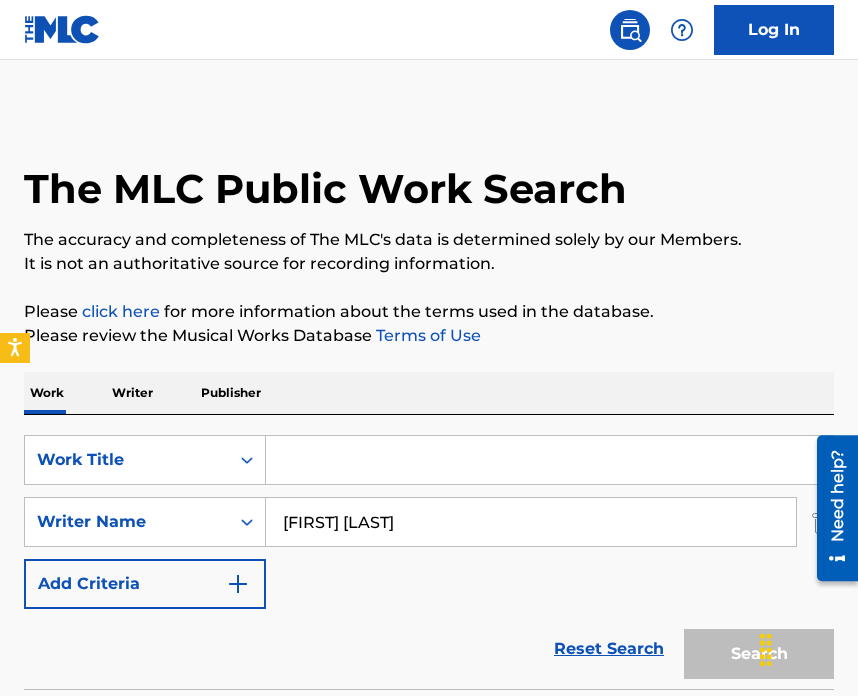 type on "[FIRST] [LAST]" 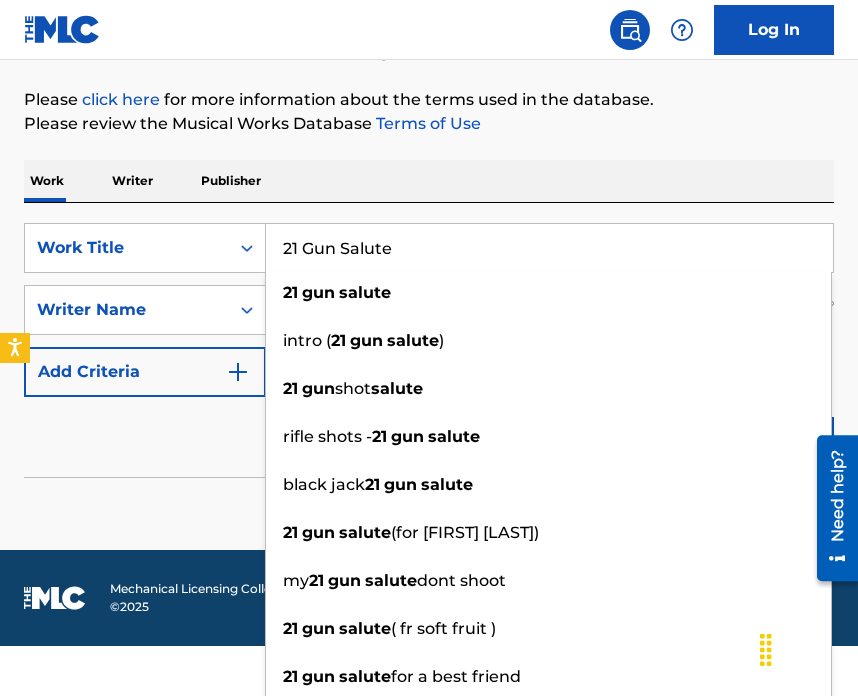 type on "21 Gun Salute" 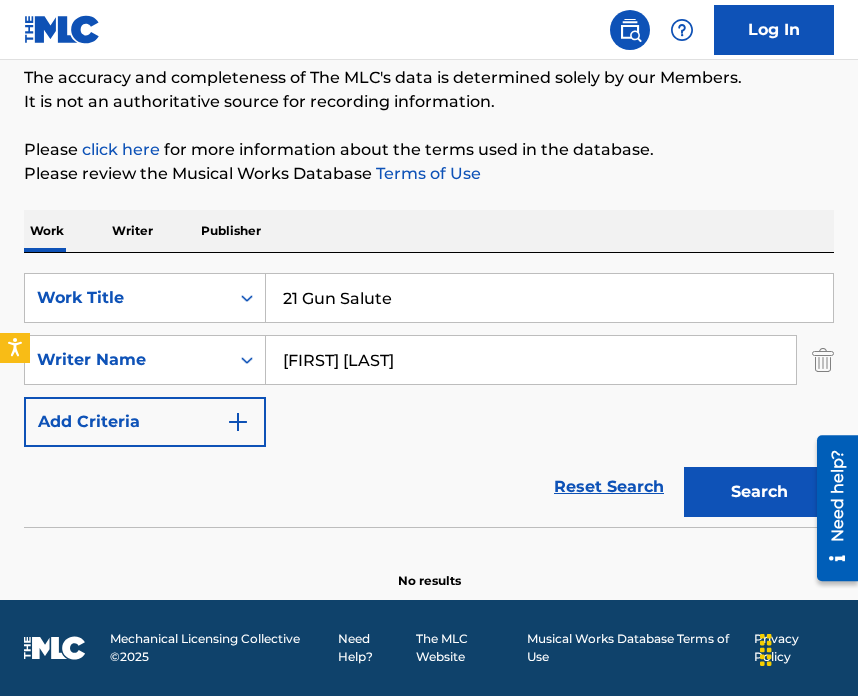 click on "Search" at bounding box center (759, 492) 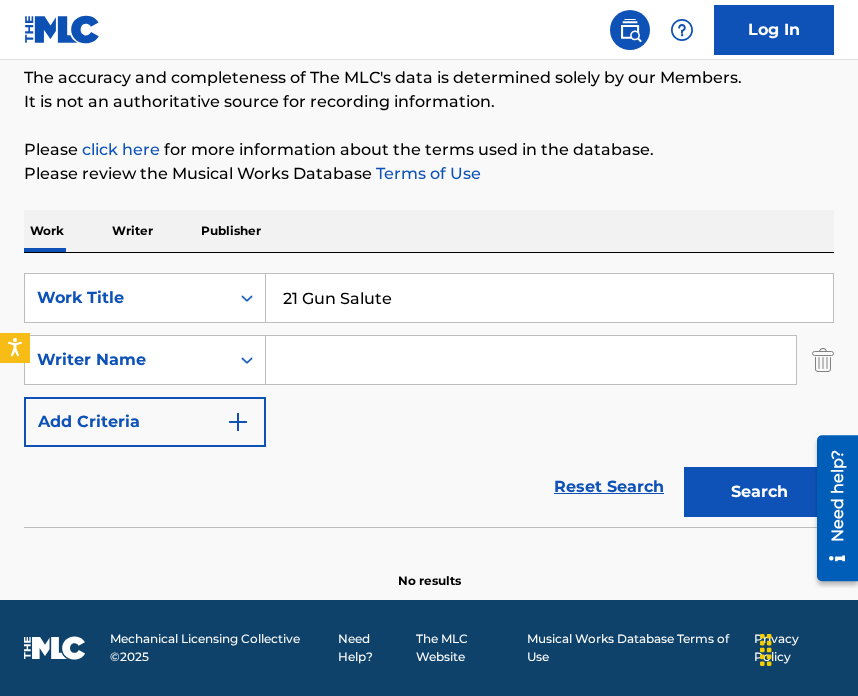 paste on "[FIRST] [LAST]" 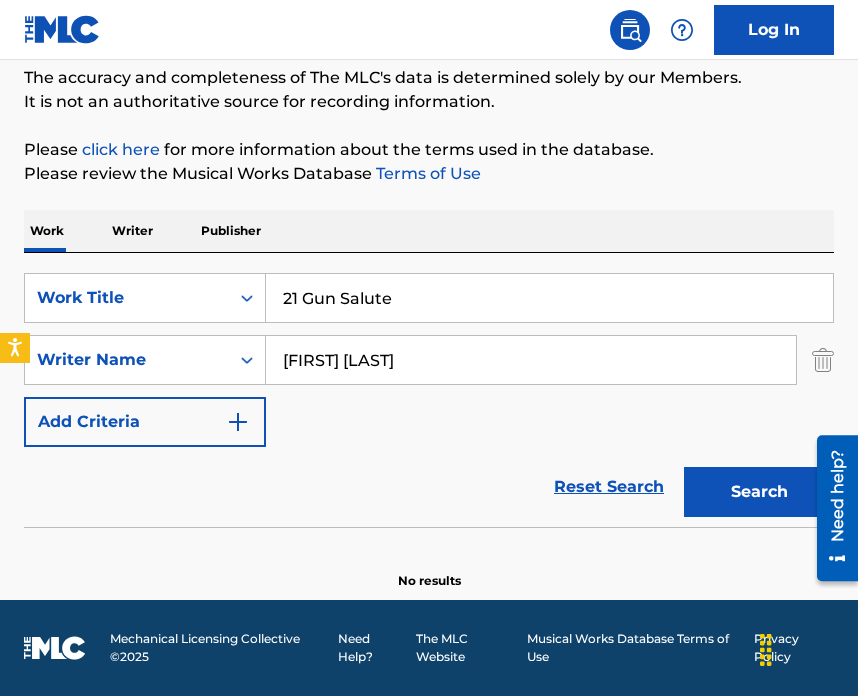 type on "[FIRST] [LAST]" 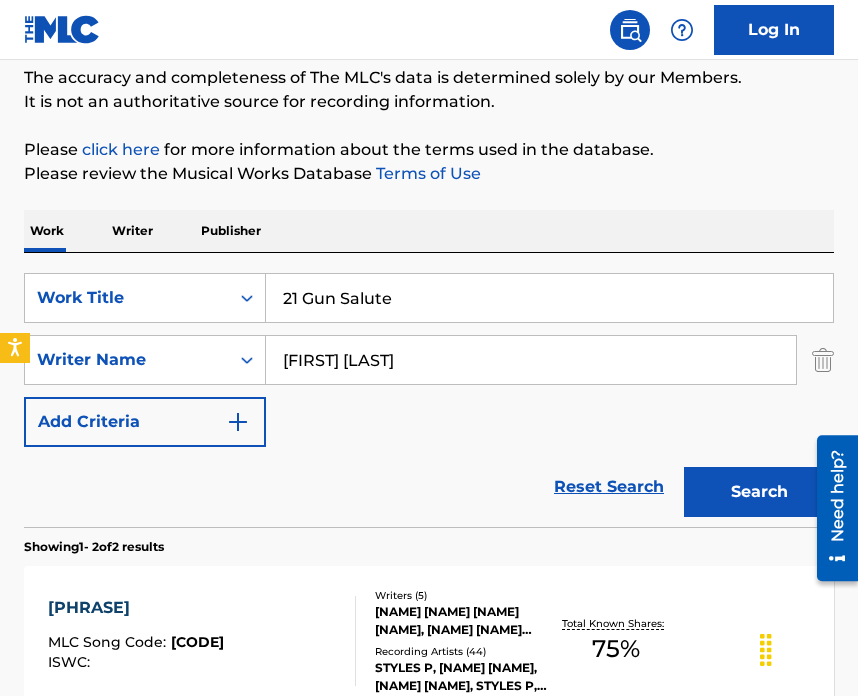 drag, startPoint x: 418, startPoint y: 309, endPoint x: 387, endPoint y: 294, distance: 34.43835 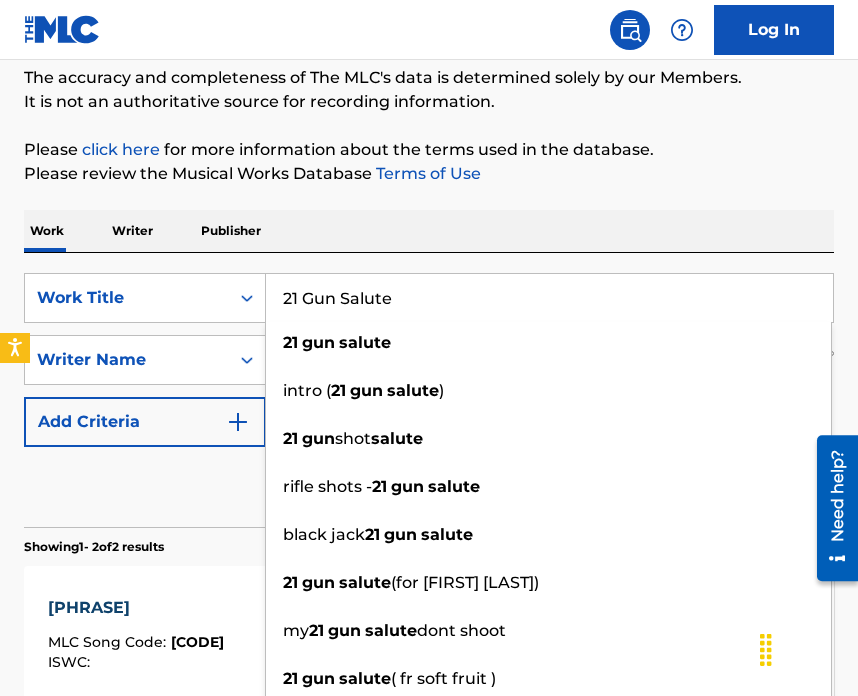 drag, startPoint x: 481, startPoint y: 314, endPoint x: 348, endPoint y: 258, distance: 144.3087 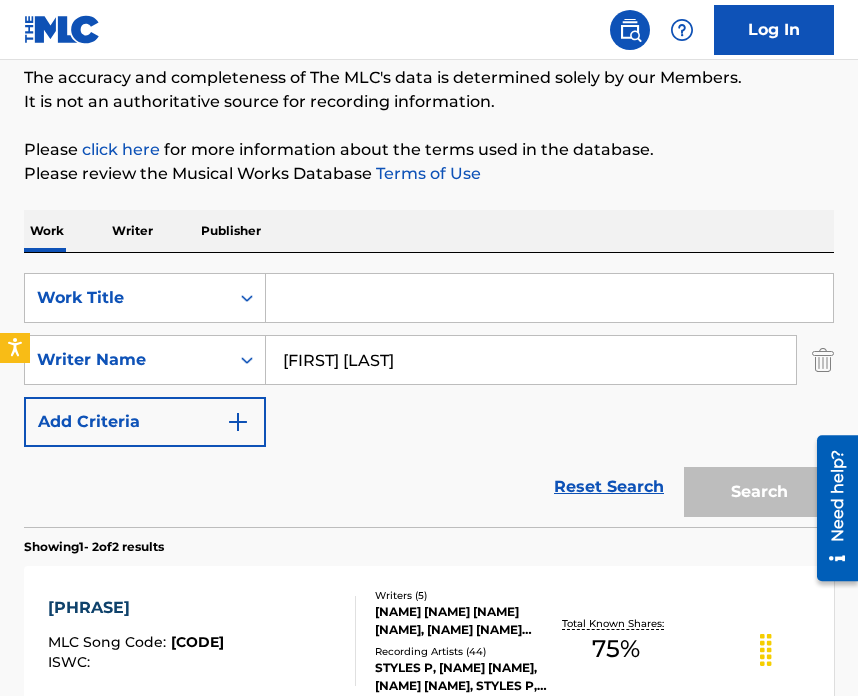 paste on "24/7" 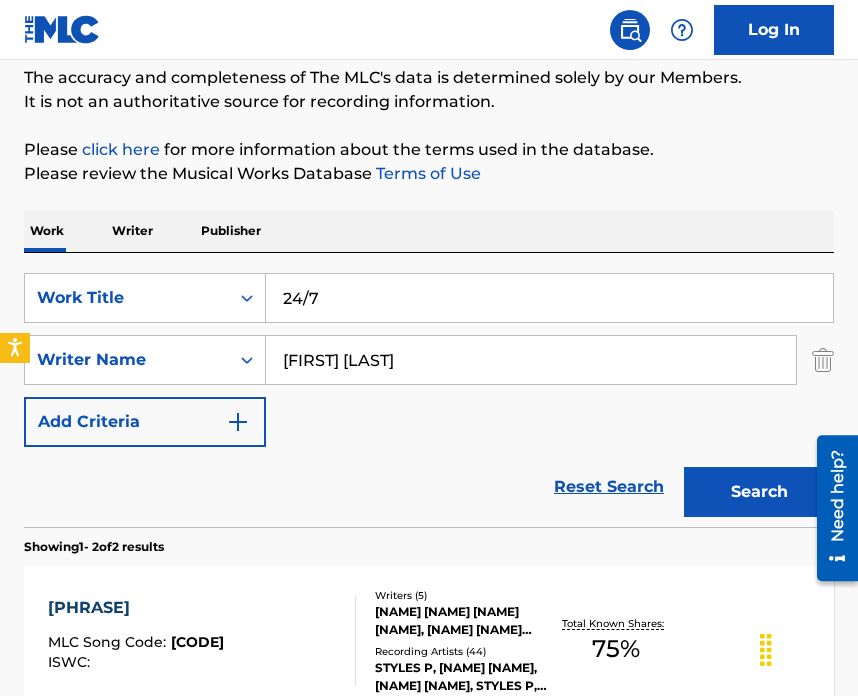 click on "Search" at bounding box center (759, 492) 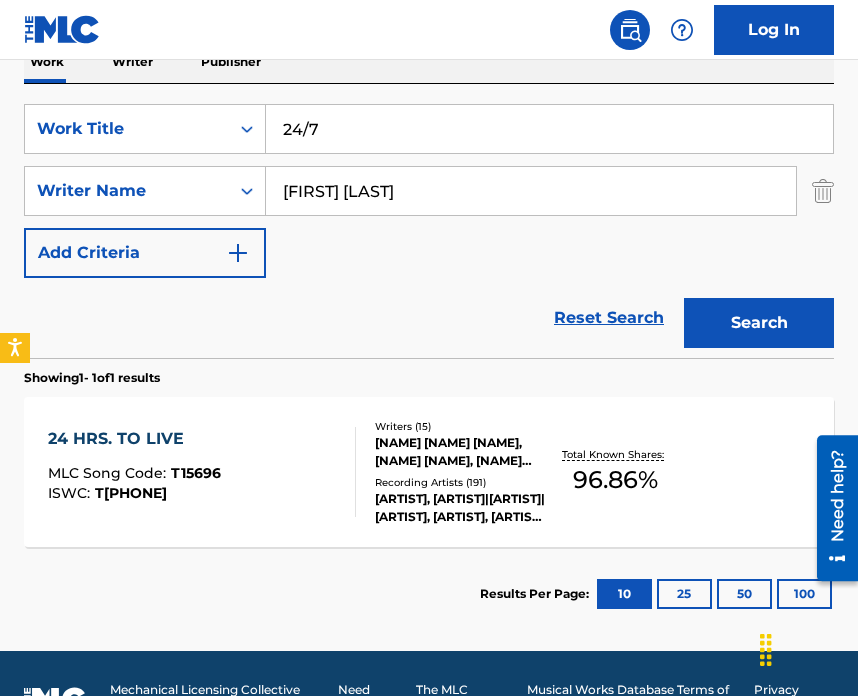 scroll, scrollTop: 382, scrollLeft: 0, axis: vertical 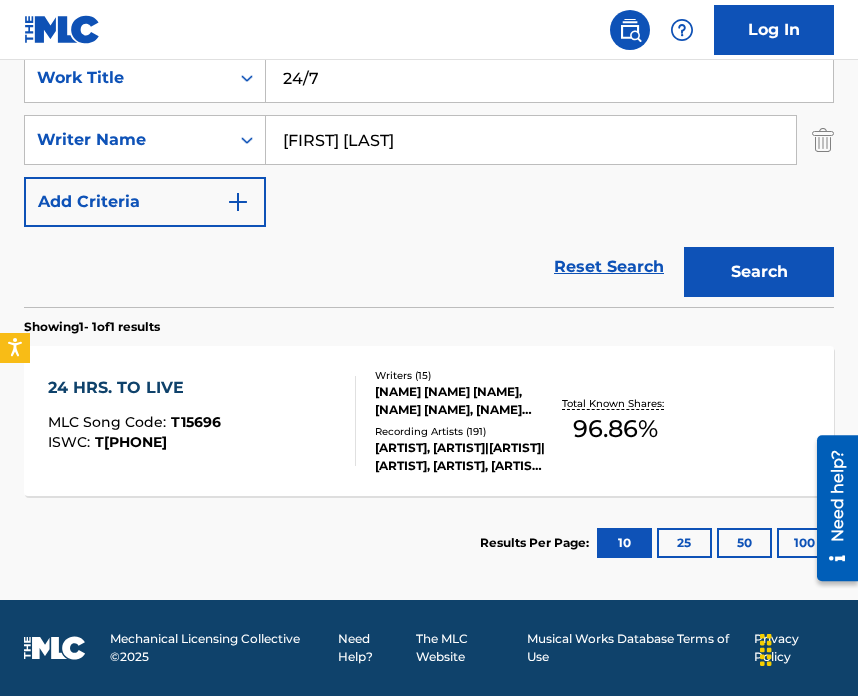 drag, startPoint x: 392, startPoint y: 91, endPoint x: 345, endPoint y: 74, distance: 49.979996 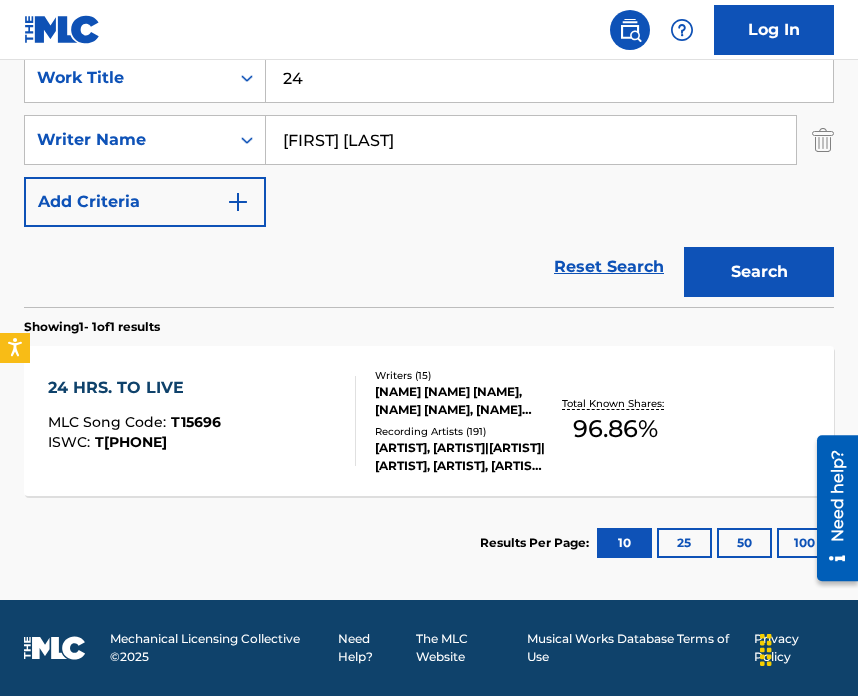 type on "2" 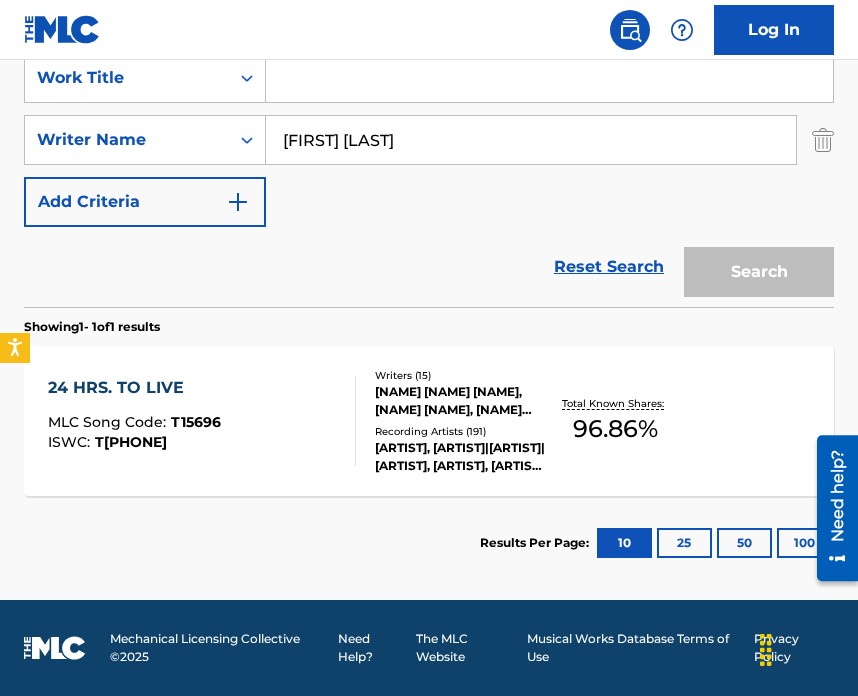paste on "Act Like" 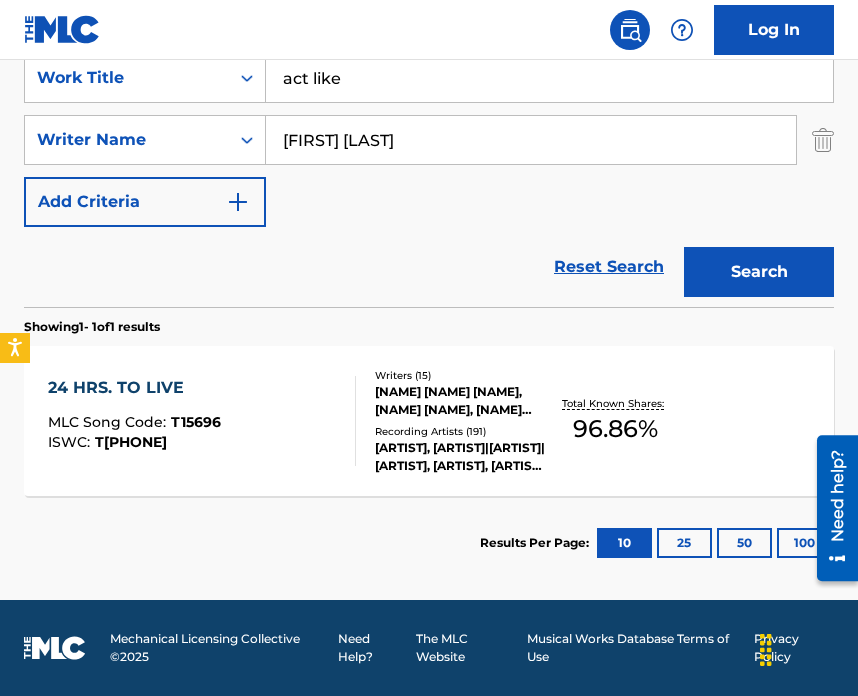type on "act like" 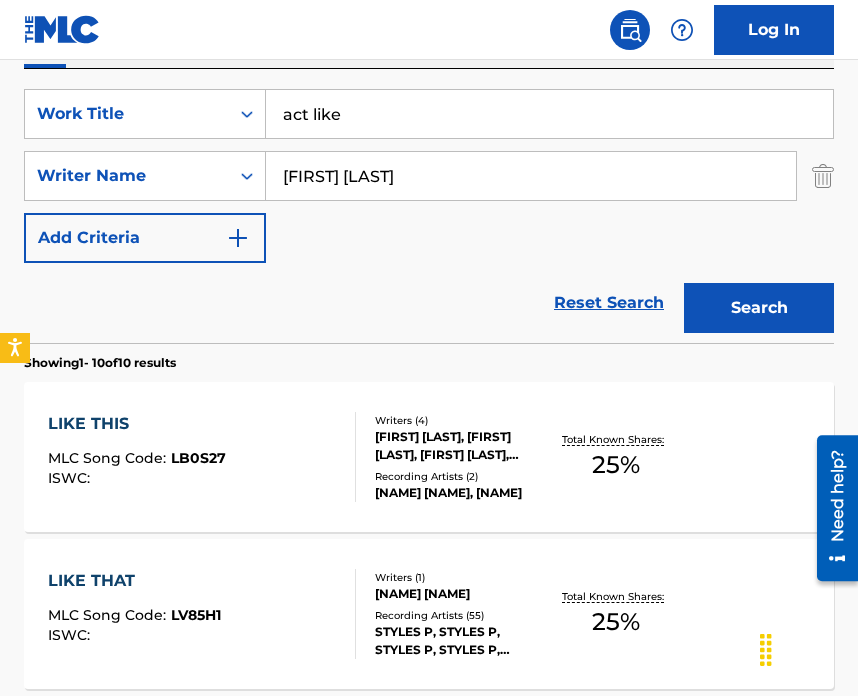scroll, scrollTop: 325, scrollLeft: 0, axis: vertical 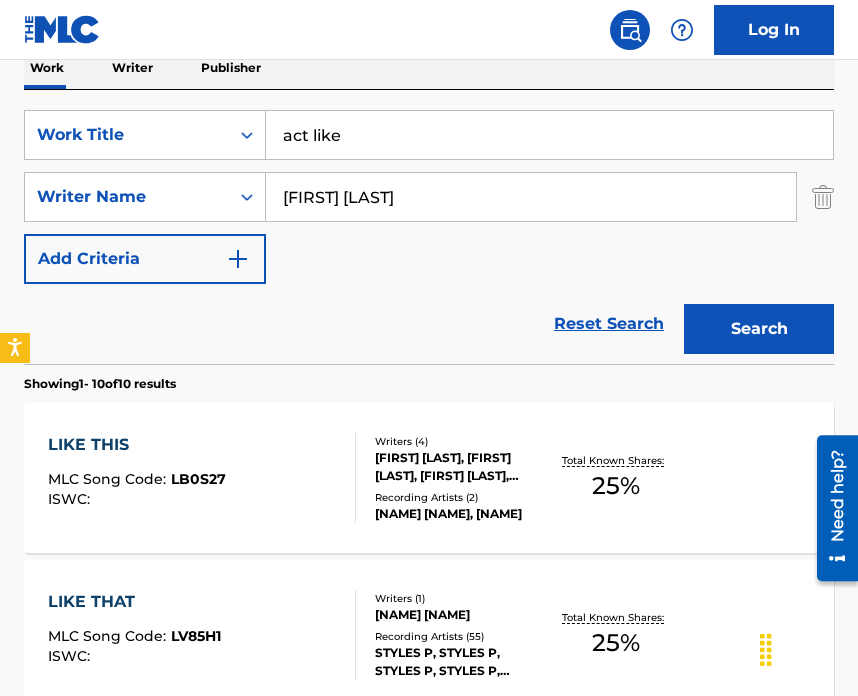 drag, startPoint x: 359, startPoint y: 137, endPoint x: 296, endPoint y: 112, distance: 67.77905 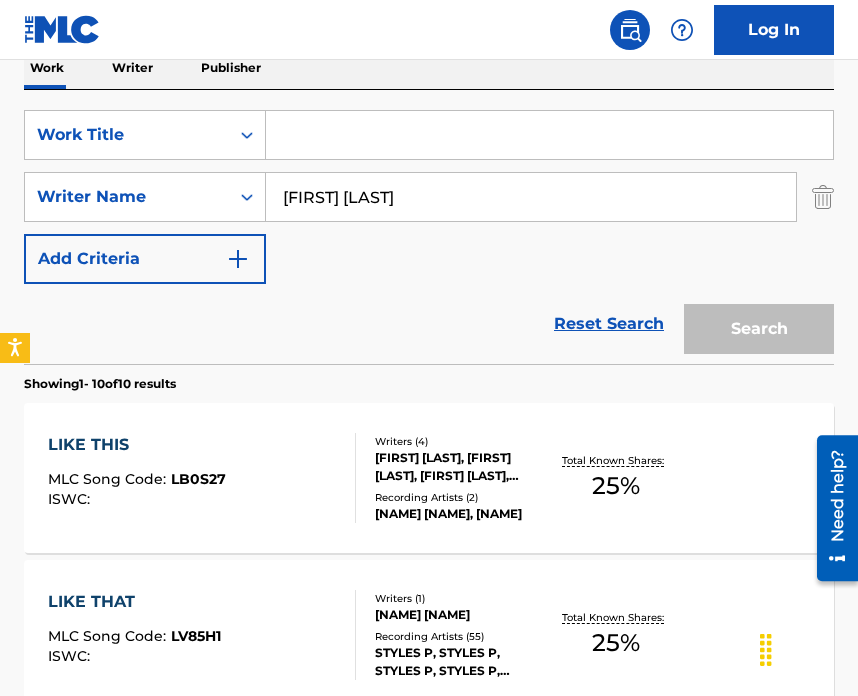 paste on "For This Occasion" 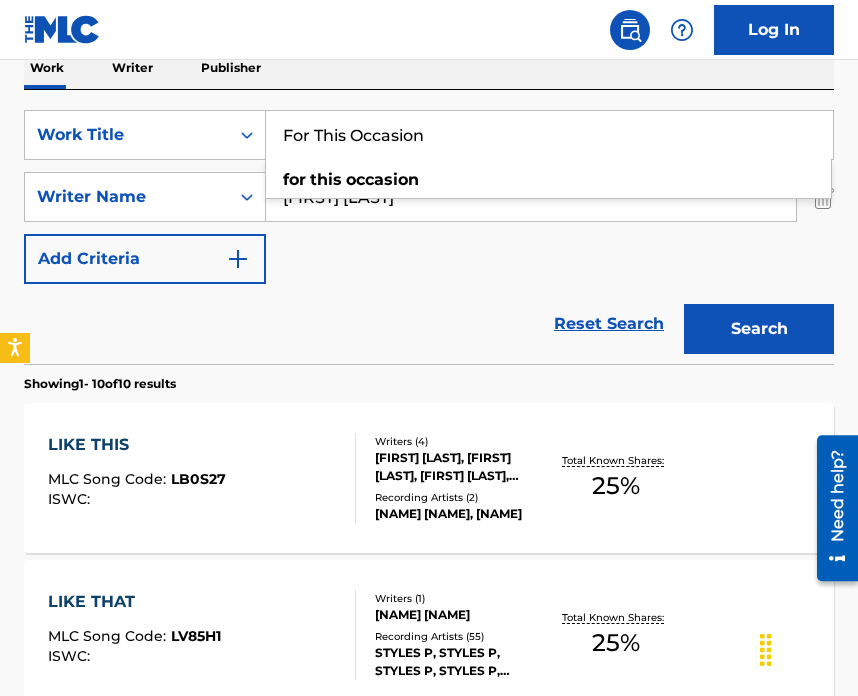 type on "For This Occasion" 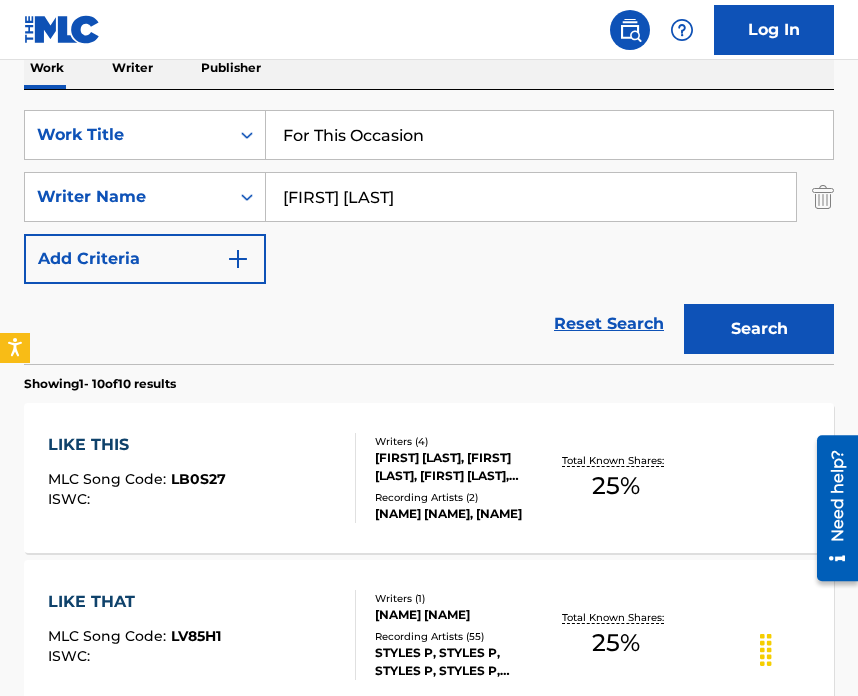 click on "Search" at bounding box center [759, 329] 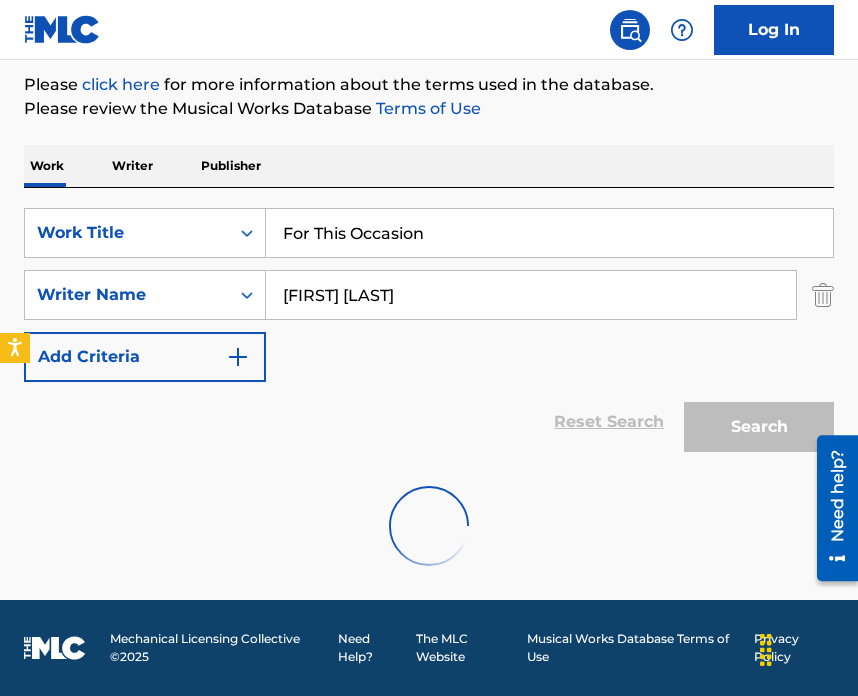 scroll, scrollTop: 325, scrollLeft: 0, axis: vertical 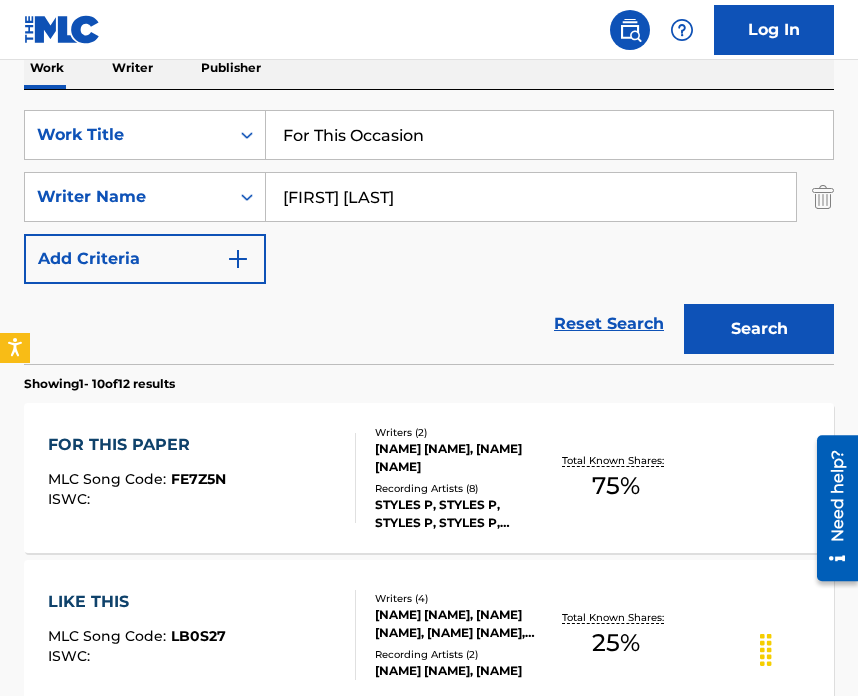 drag, startPoint x: 431, startPoint y: 157, endPoint x: 272, endPoint y: 71, distance: 180.7678 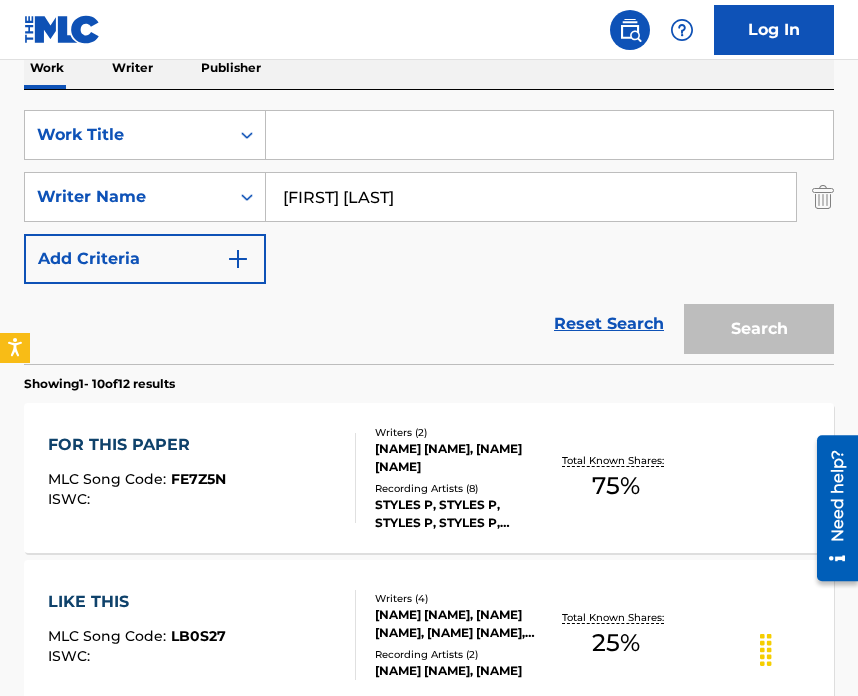 paste on "Gunz Up" 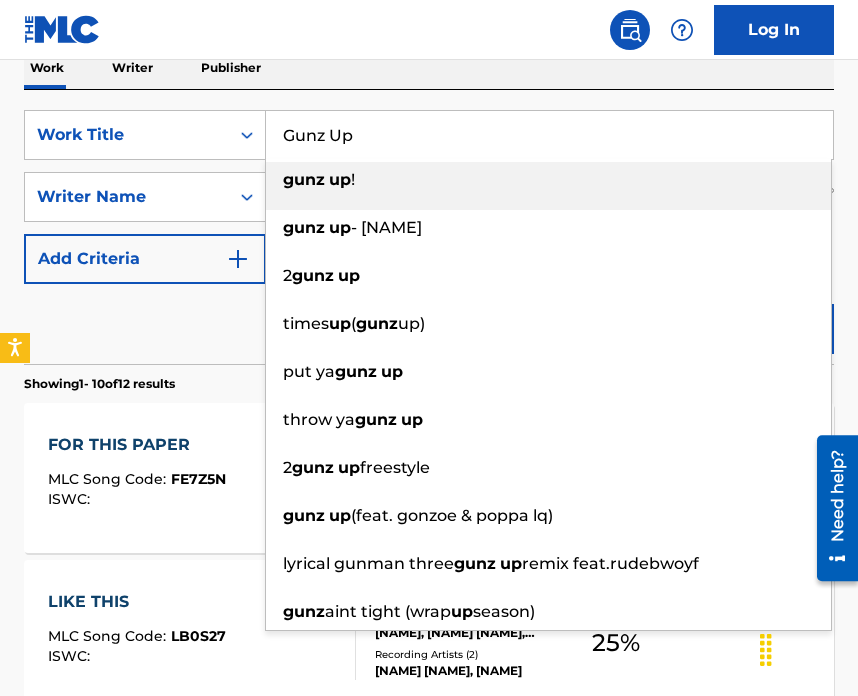 type on "Gunz Up" 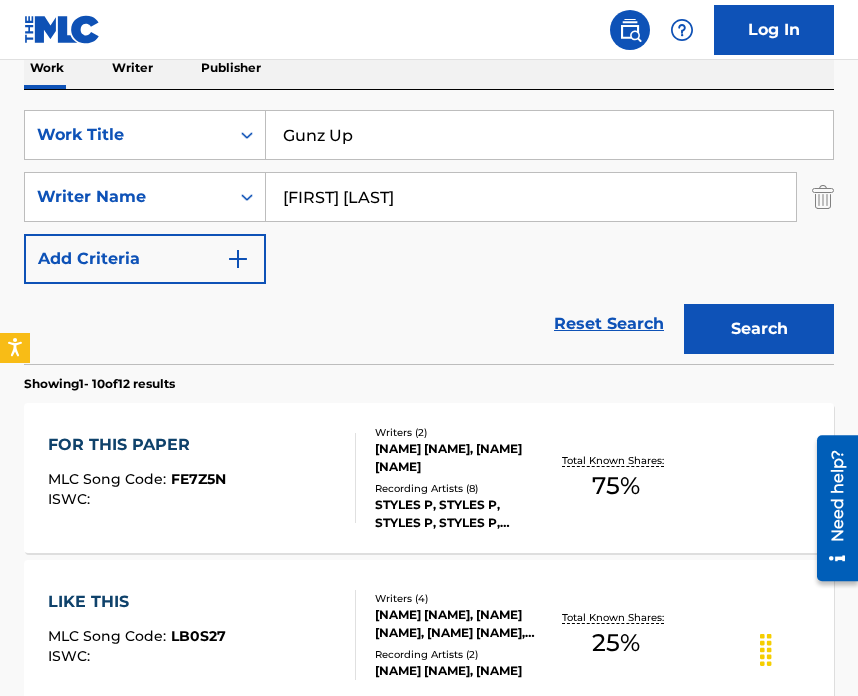 click on "Search" at bounding box center (759, 329) 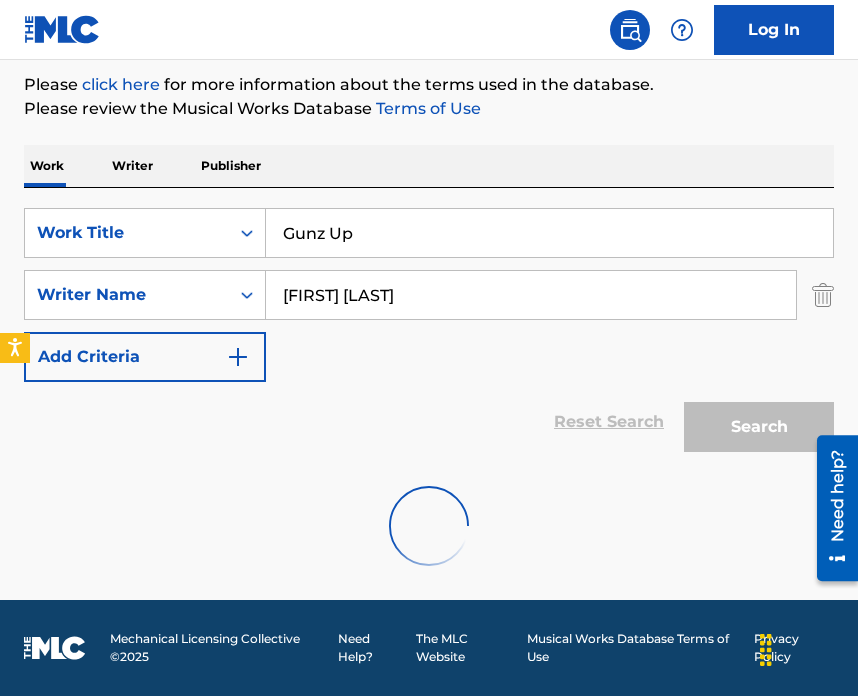scroll, scrollTop: 325, scrollLeft: 0, axis: vertical 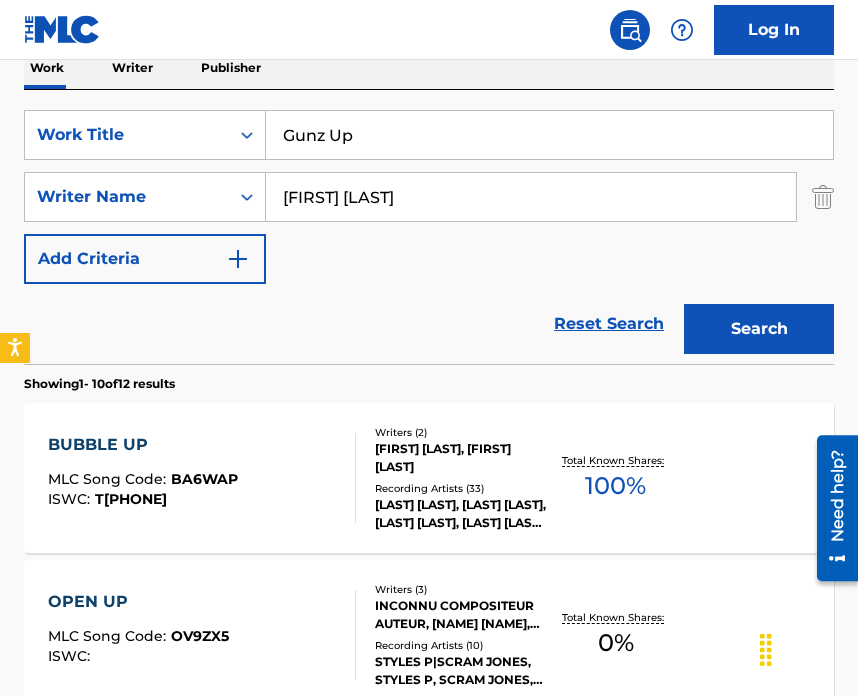 drag, startPoint x: 408, startPoint y: 204, endPoint x: 360, endPoint y: 151, distance: 71.50524 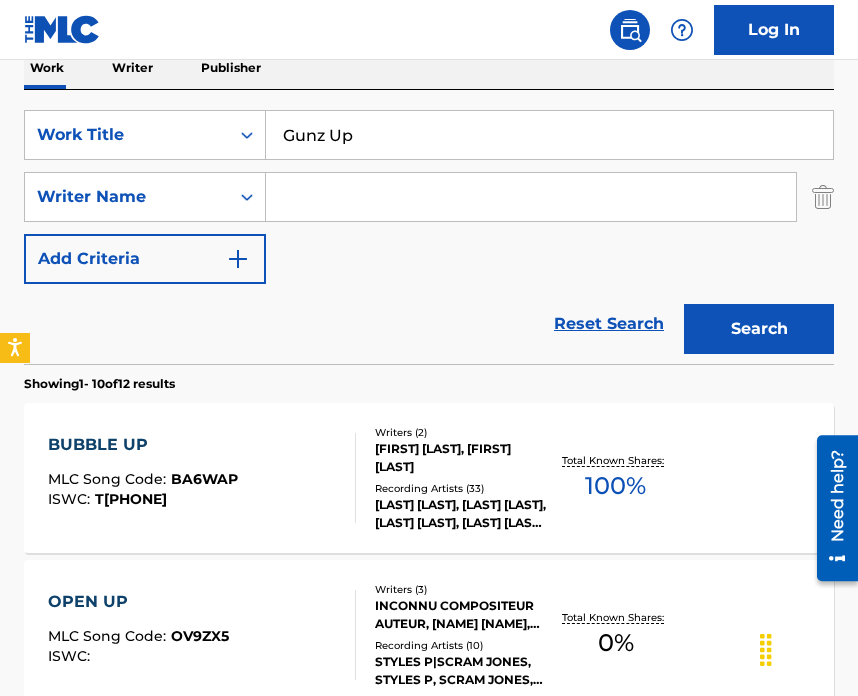 paste on "[NAME] [NAME]" 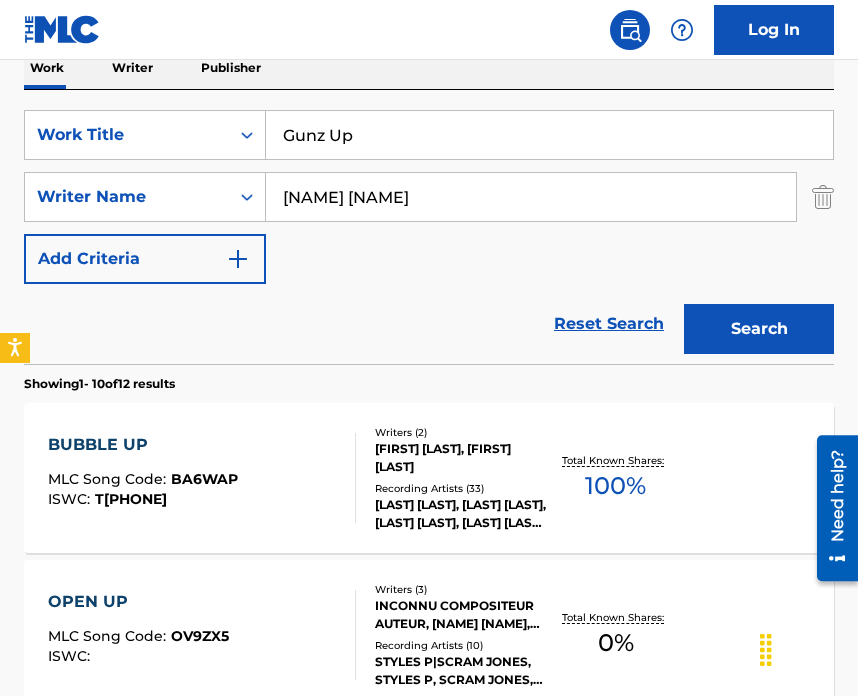 type on "[NAME] [NAME]" 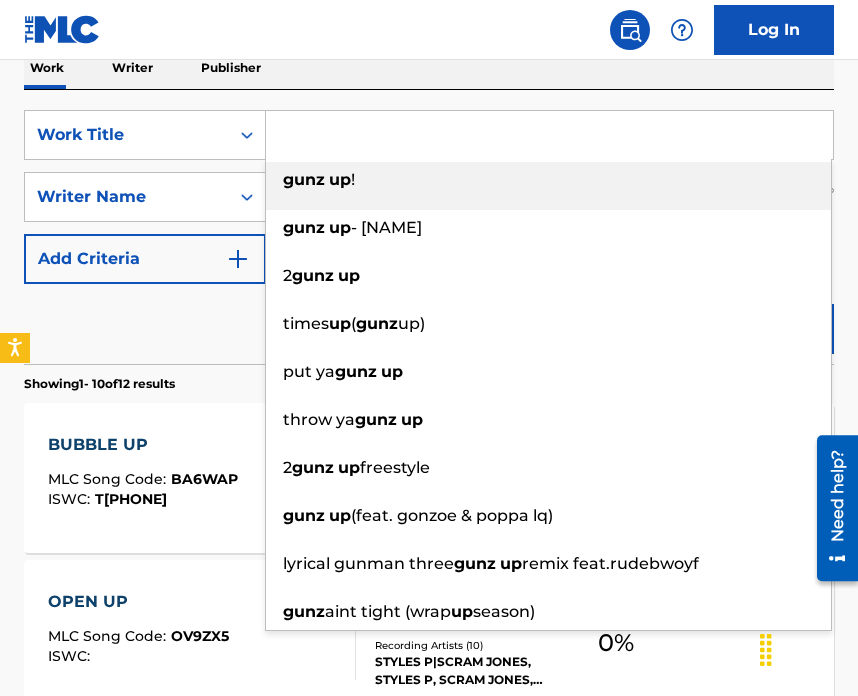 paste on "[FIRST] [LAST]" 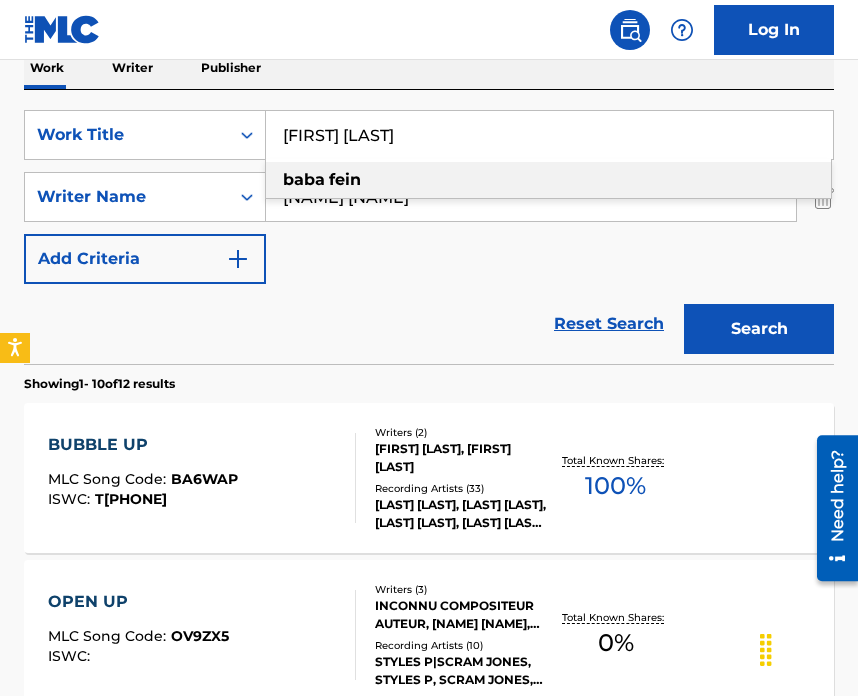 type on "[FIRST] [LAST]" 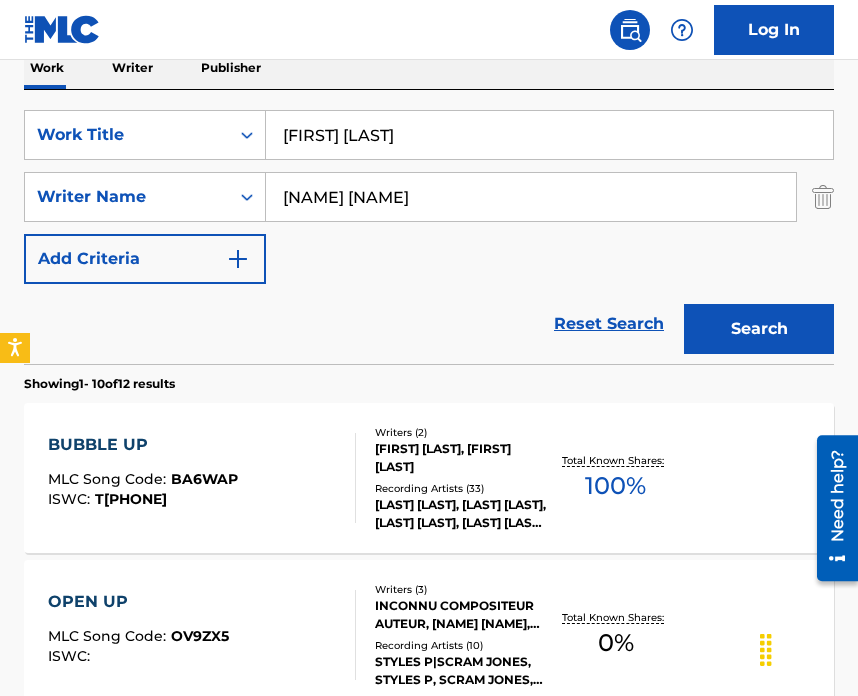 click on "Search" at bounding box center [759, 329] 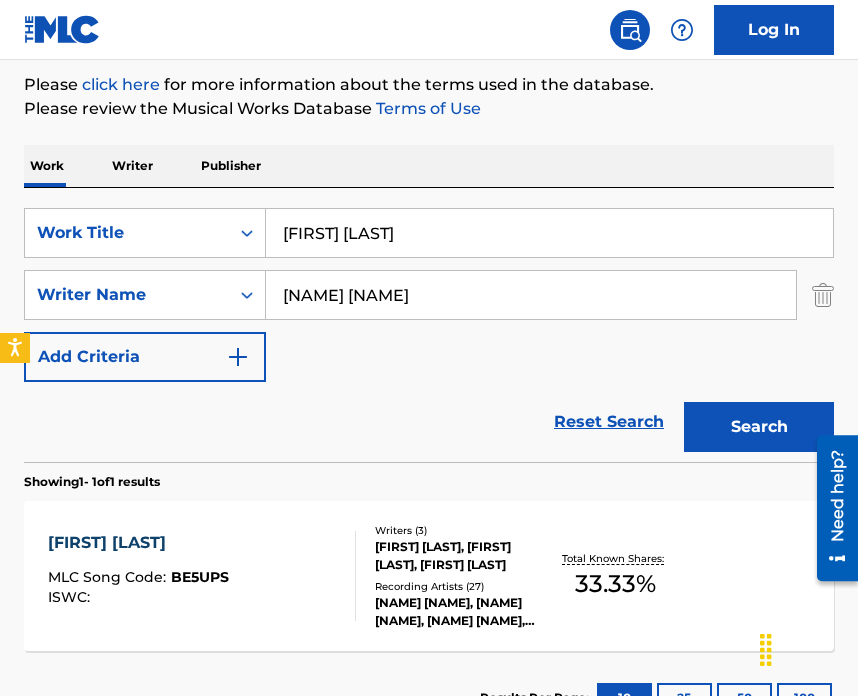 scroll, scrollTop: 325, scrollLeft: 0, axis: vertical 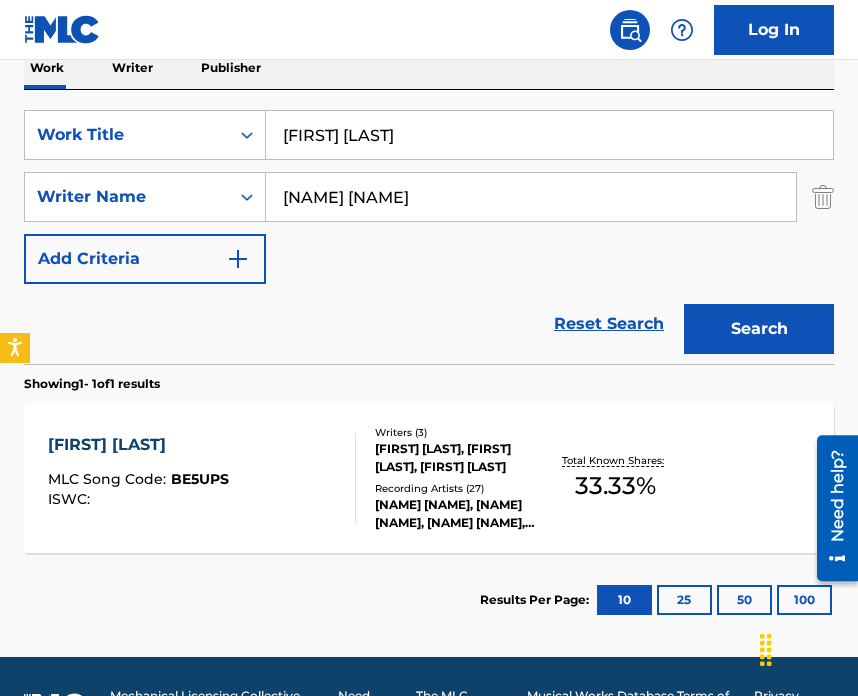 click on "BABA FEIN MLC Song Code : BE5UPS ISWC :" at bounding box center [202, 478] 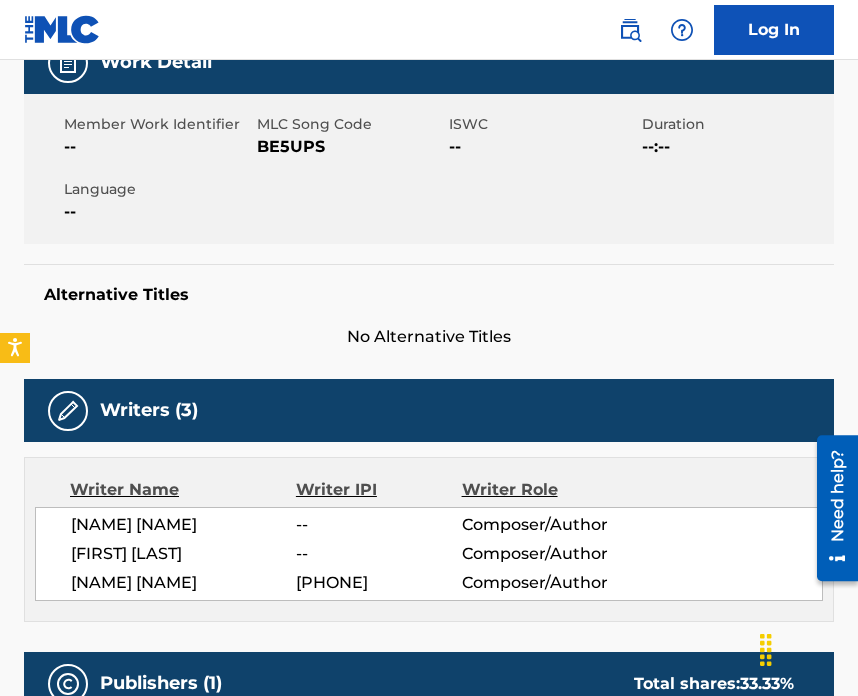 scroll, scrollTop: 0, scrollLeft: 0, axis: both 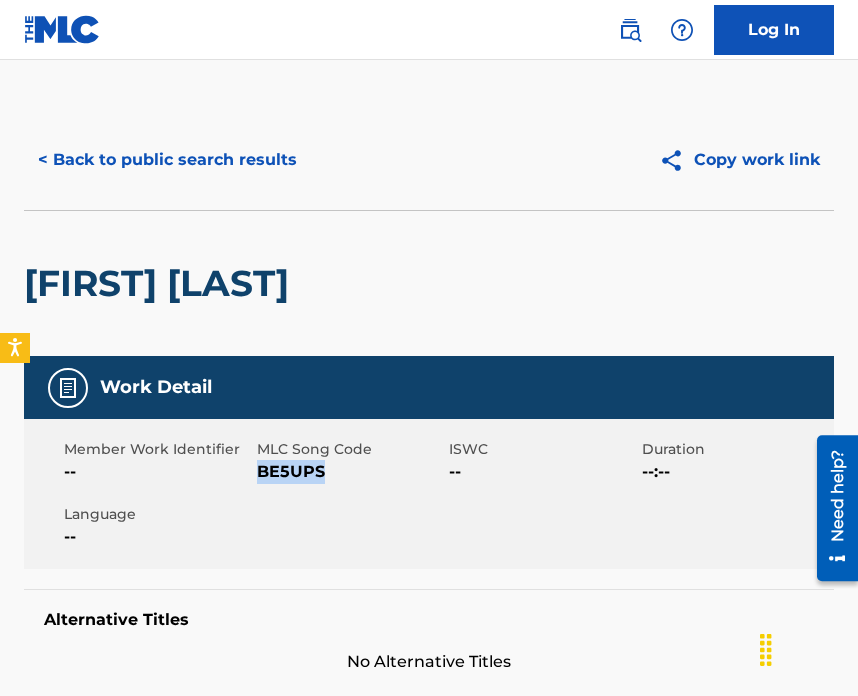 drag, startPoint x: 259, startPoint y: 469, endPoint x: 351, endPoint y: 477, distance: 92.34717 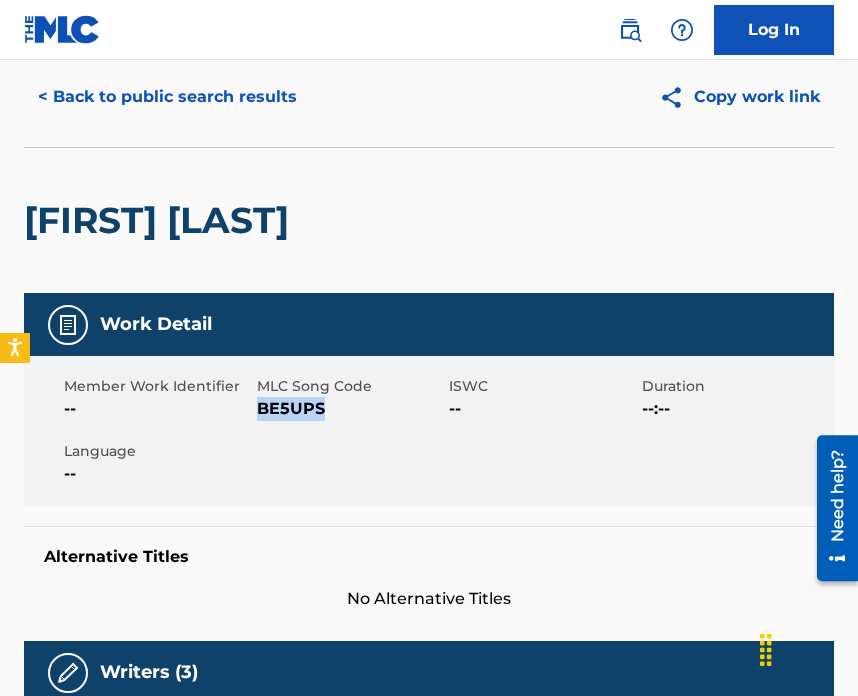 scroll, scrollTop: 0, scrollLeft: 0, axis: both 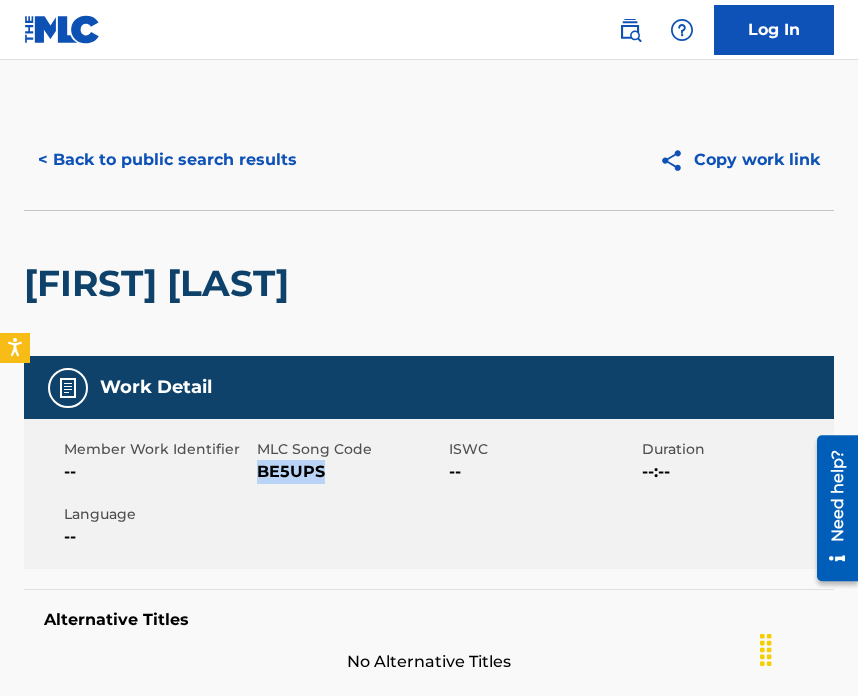 click on "< Back to public search results" at bounding box center (167, 160) 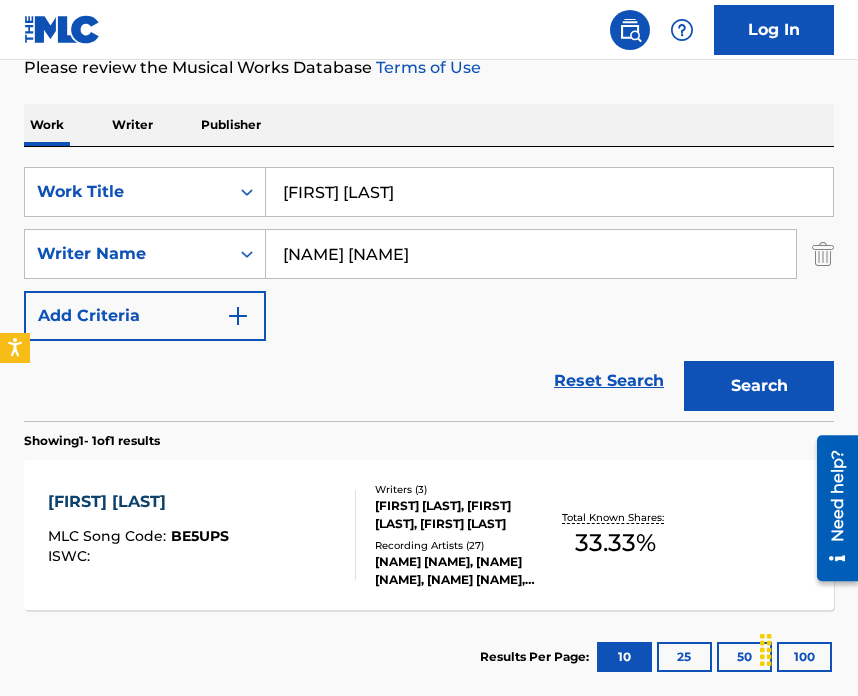 drag, startPoint x: 408, startPoint y: 258, endPoint x: 291, endPoint y: 200, distance: 130.58714 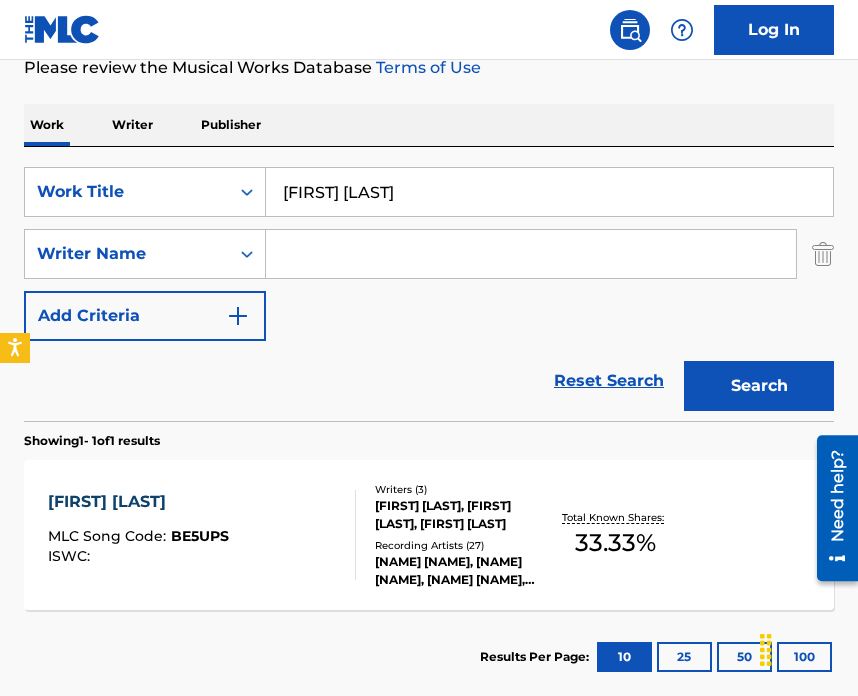 paste on "[NAME] [NAME]" 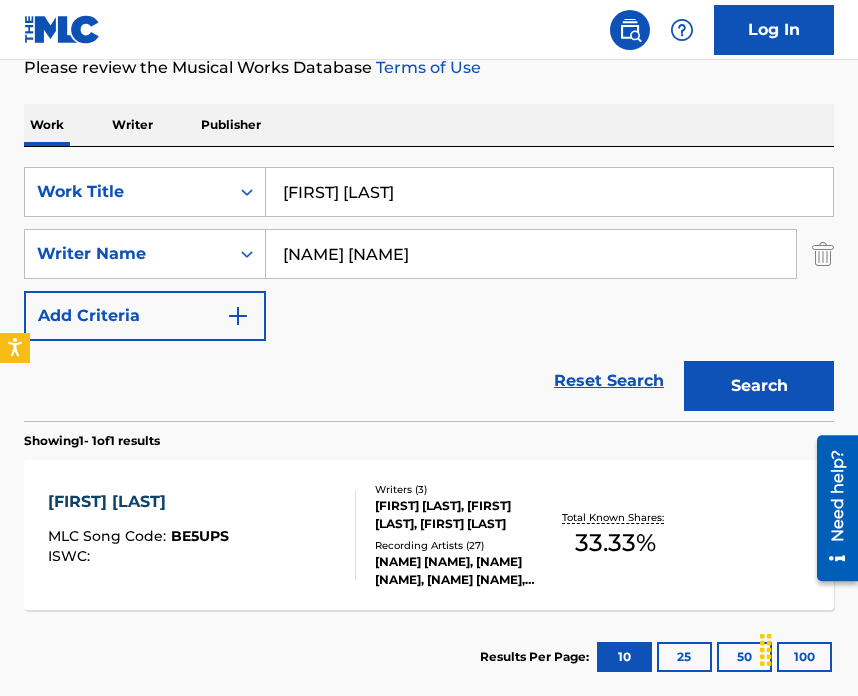 type on "[NAME] [NAME]" 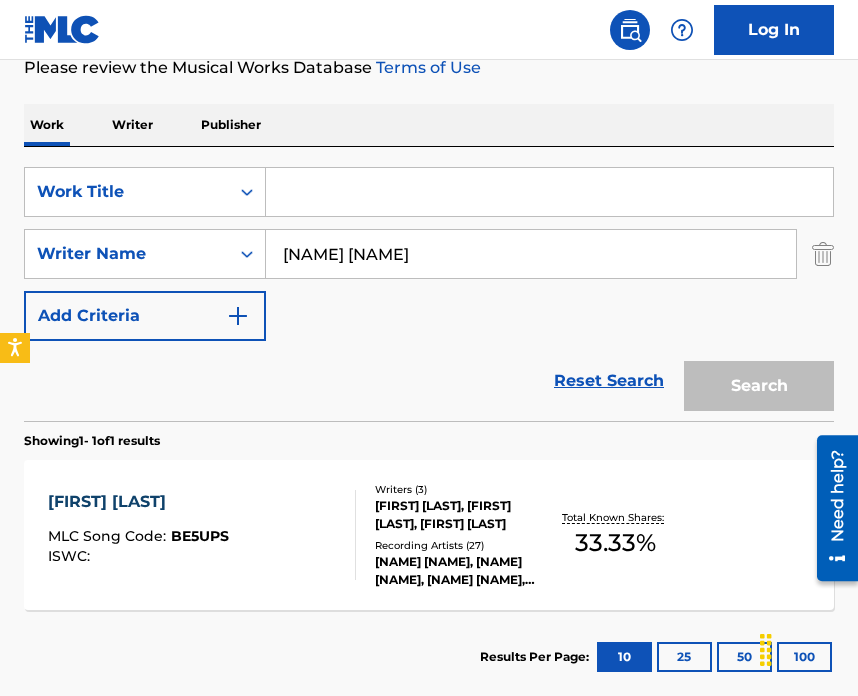 paste on "Infirma Nostri Corporis" 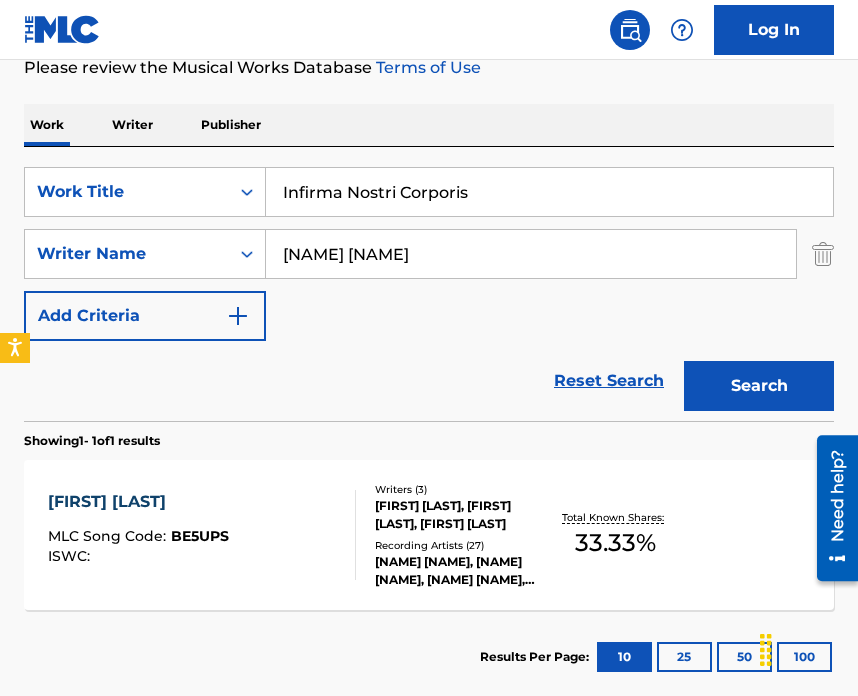 type on "Infirma Nostri Corporis" 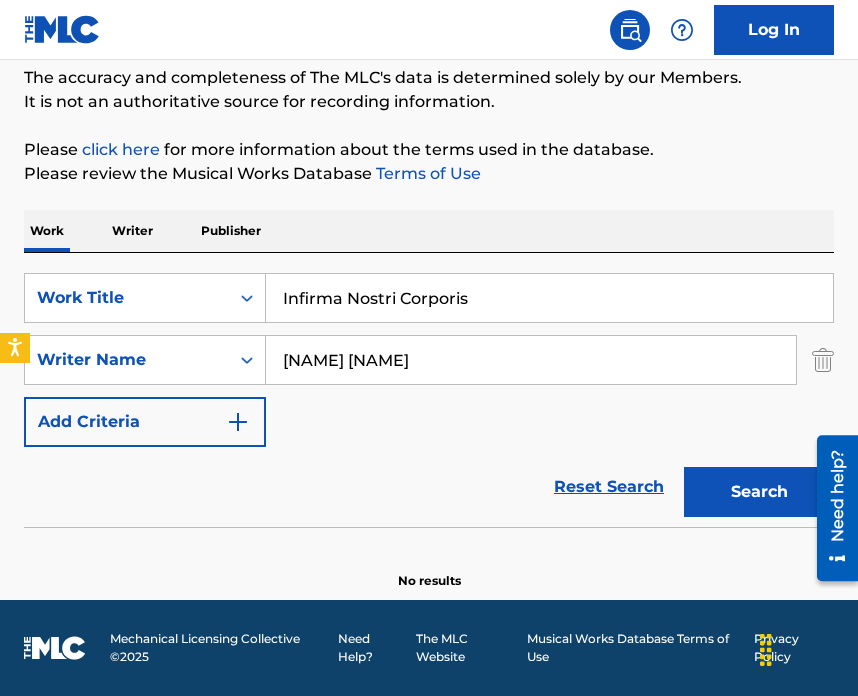 scroll, scrollTop: 162, scrollLeft: 0, axis: vertical 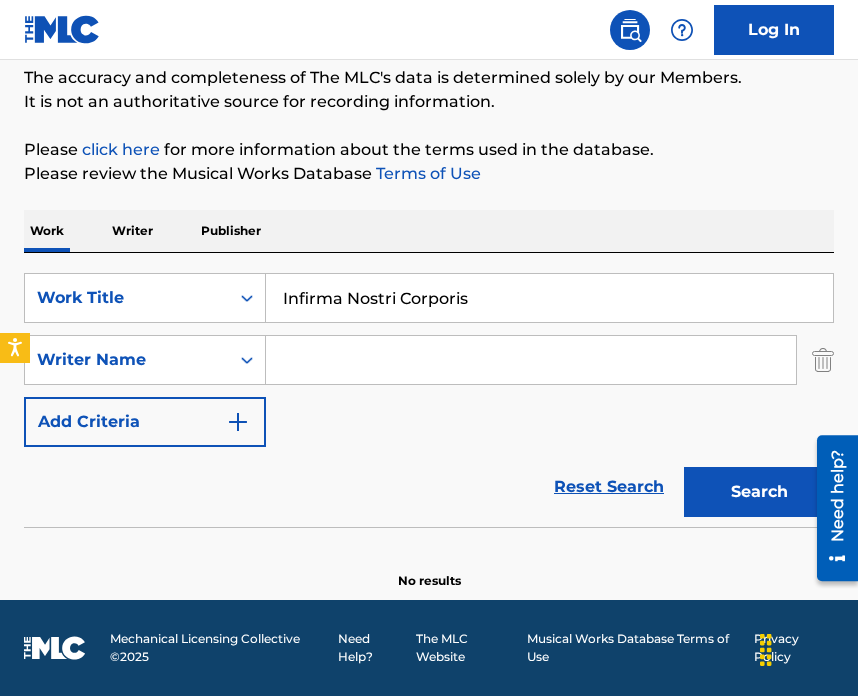 click on "Search" at bounding box center [759, 492] 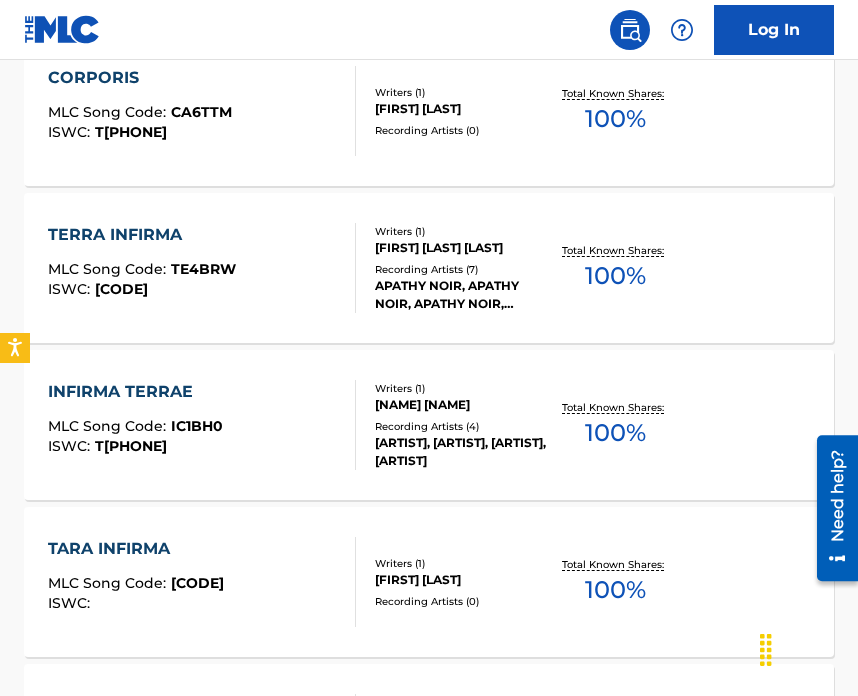 scroll, scrollTop: 900, scrollLeft: 0, axis: vertical 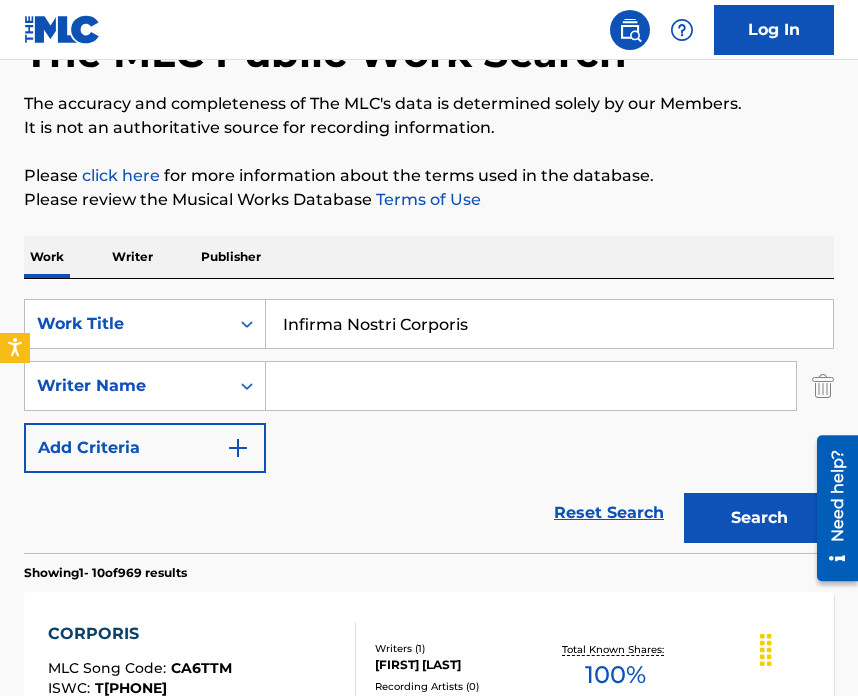 paste on "[NAME] [NAME]" 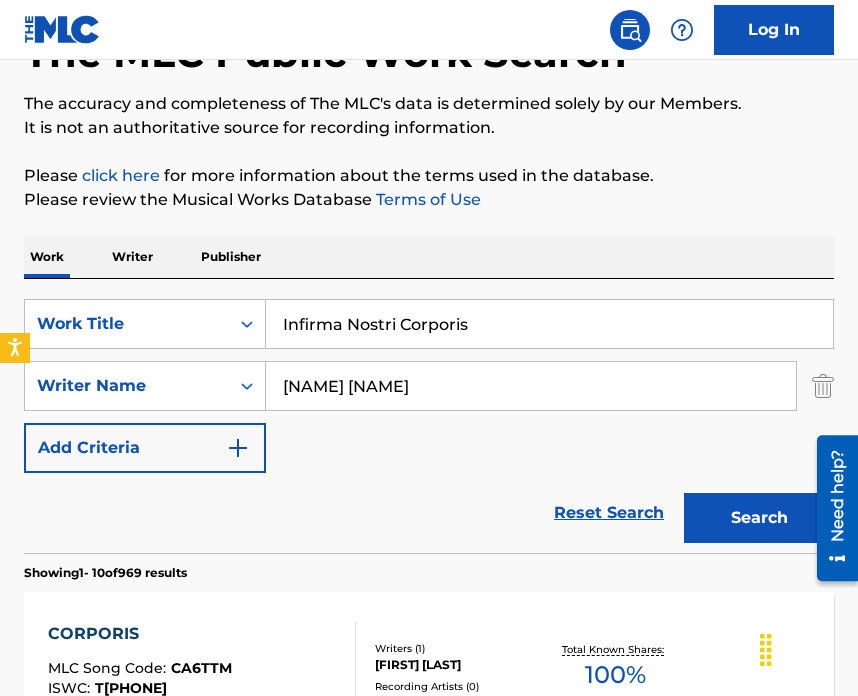 type on "[NAME] [NAME]" 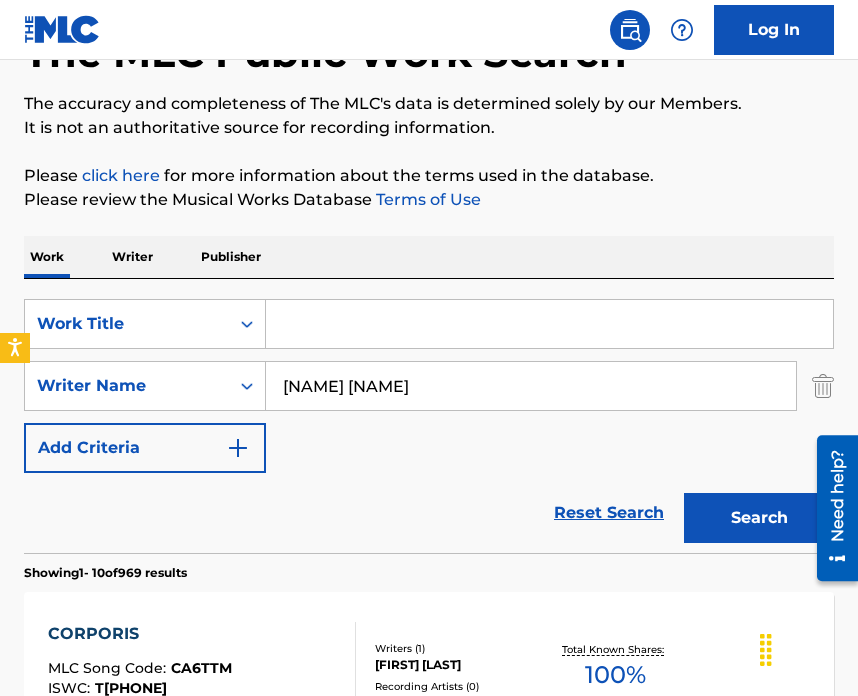 paste on "Regression" 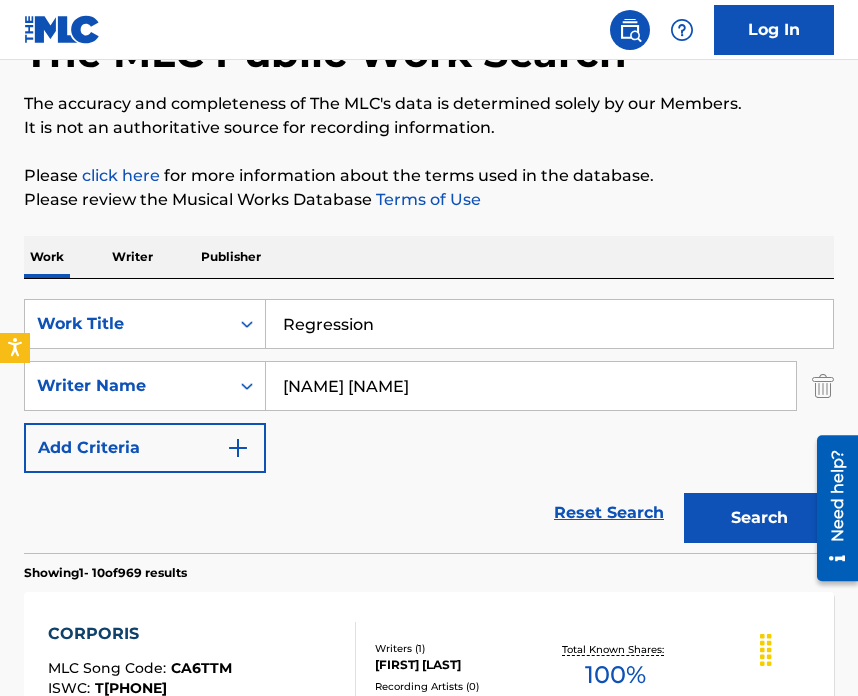 type on "Regression" 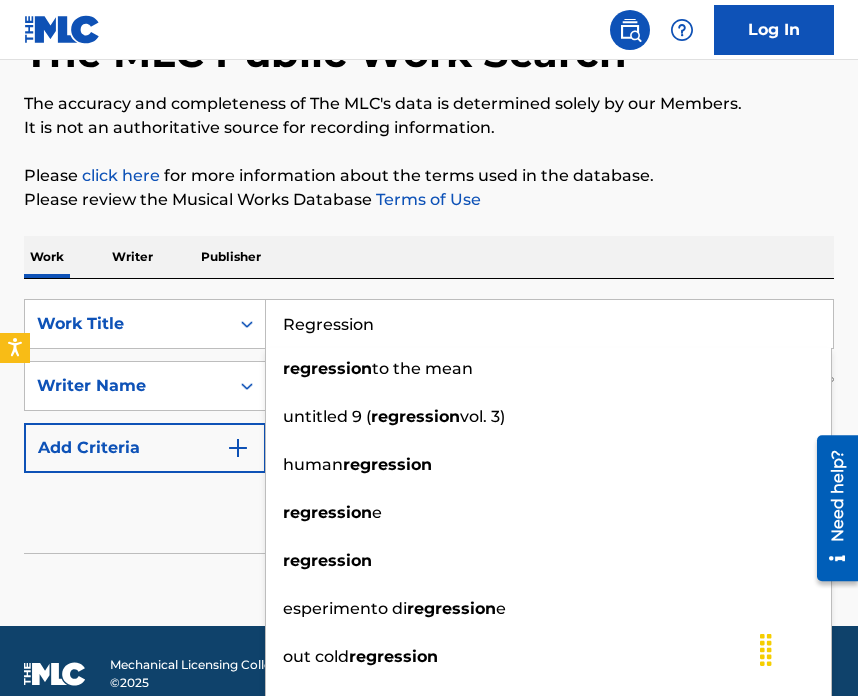 click on "No results" at bounding box center [429, 590] 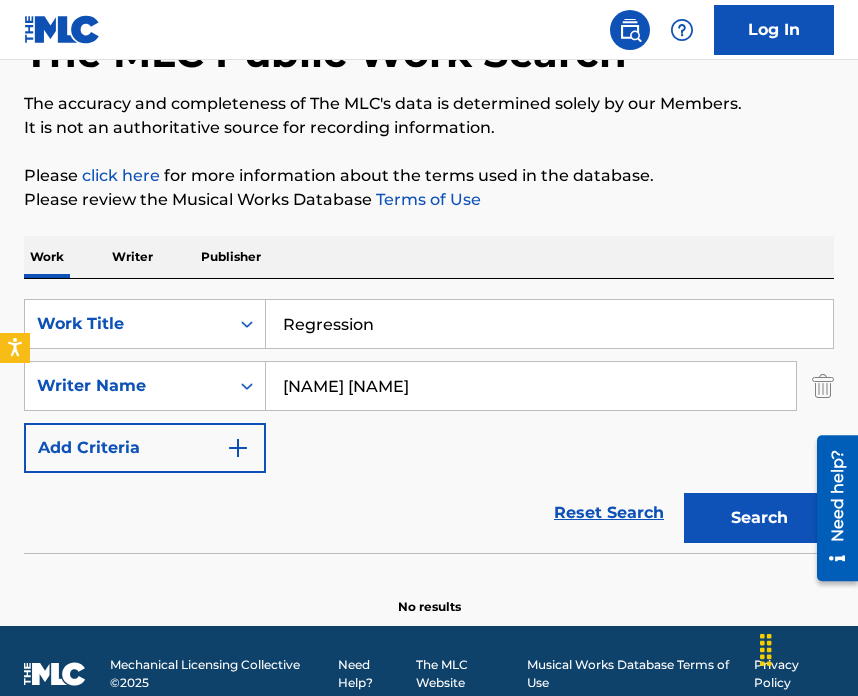 click on "Search" at bounding box center [759, 518] 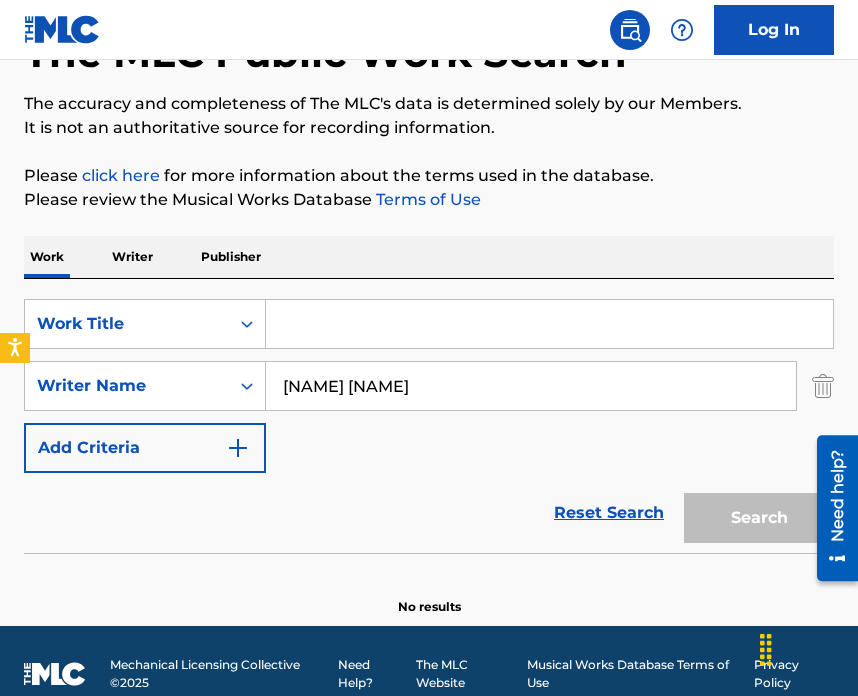 paste on "[NAME]" 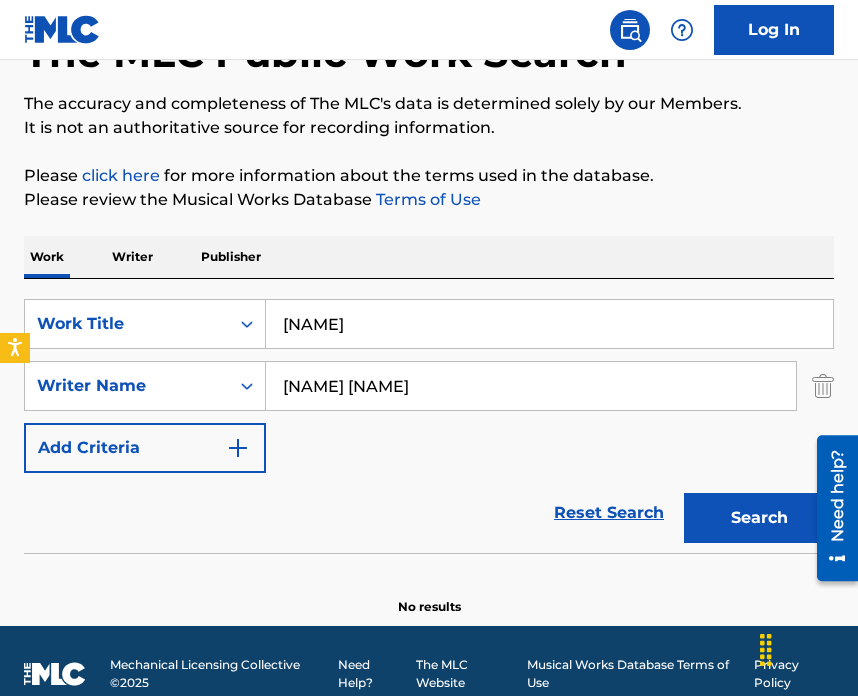type on "[NAME]" 